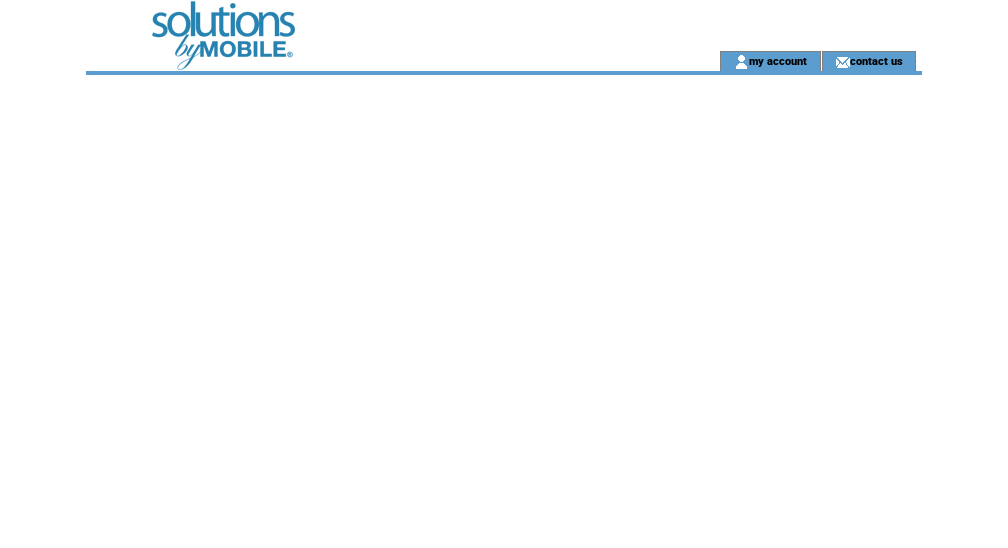 scroll, scrollTop: 0, scrollLeft: 0, axis: both 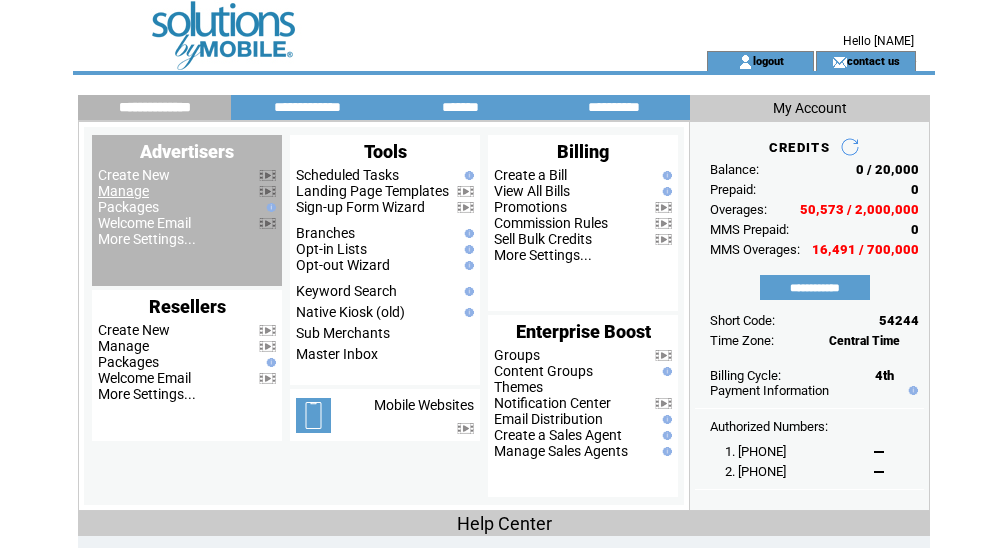 click on "Manage" at bounding box center (123, 191) 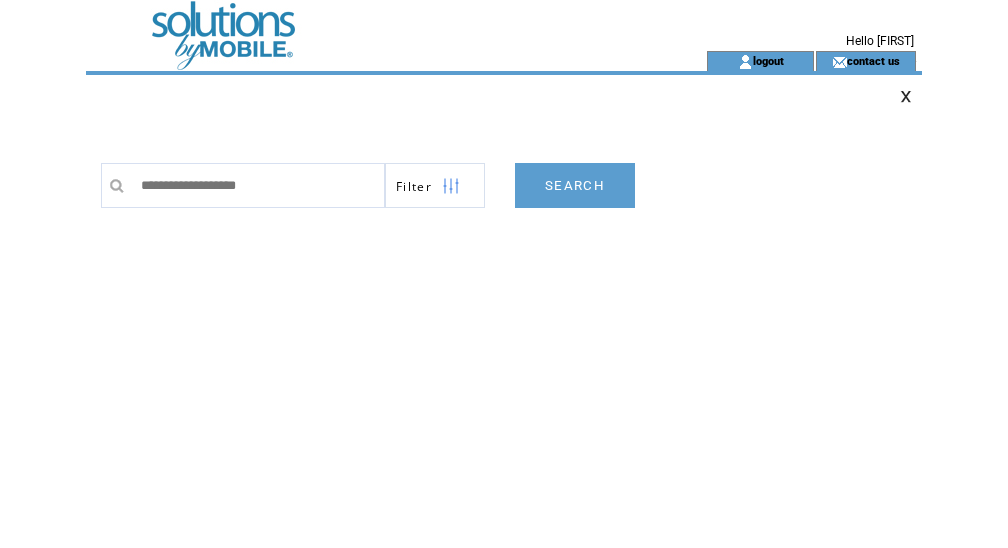 scroll, scrollTop: 0, scrollLeft: 0, axis: both 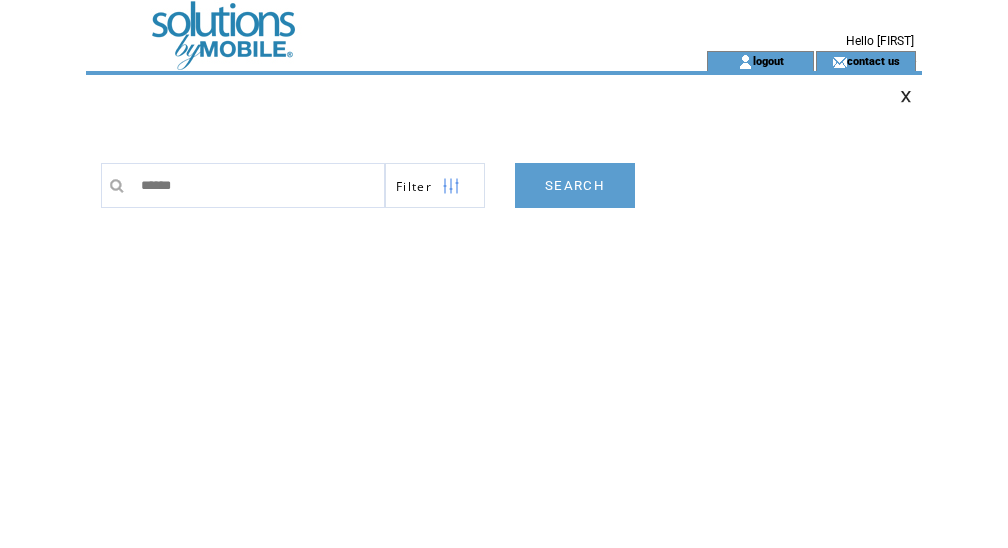 type on "*******" 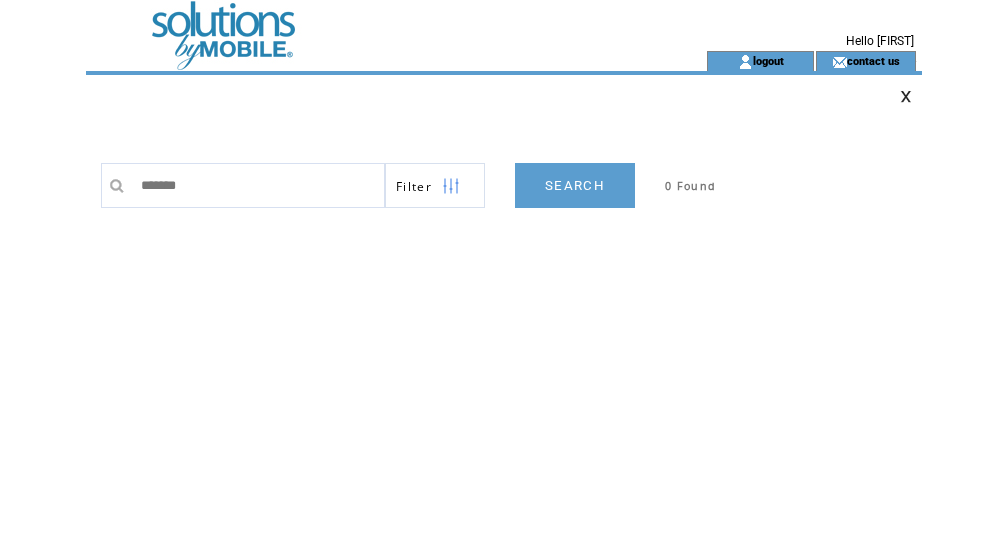 scroll, scrollTop: 0, scrollLeft: 0, axis: both 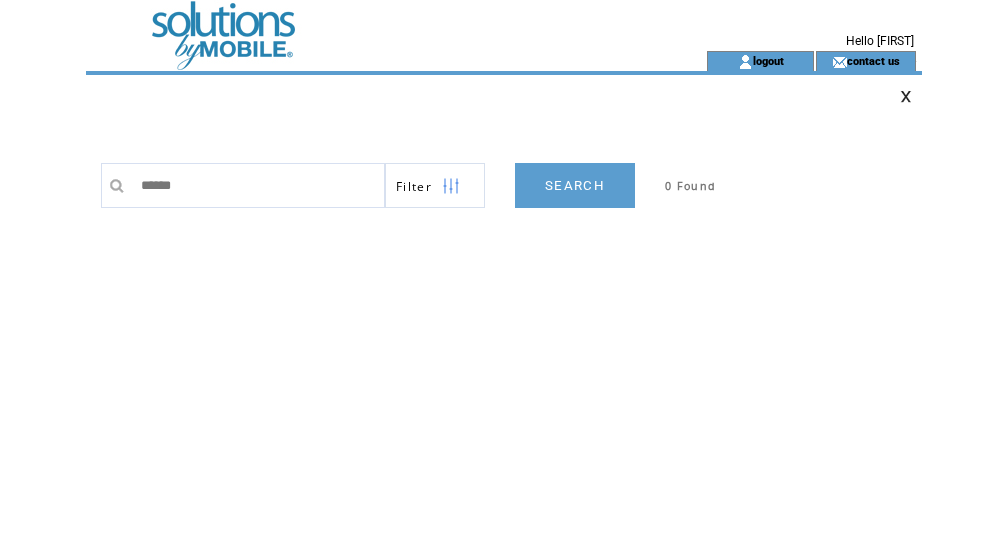 type on "*******" 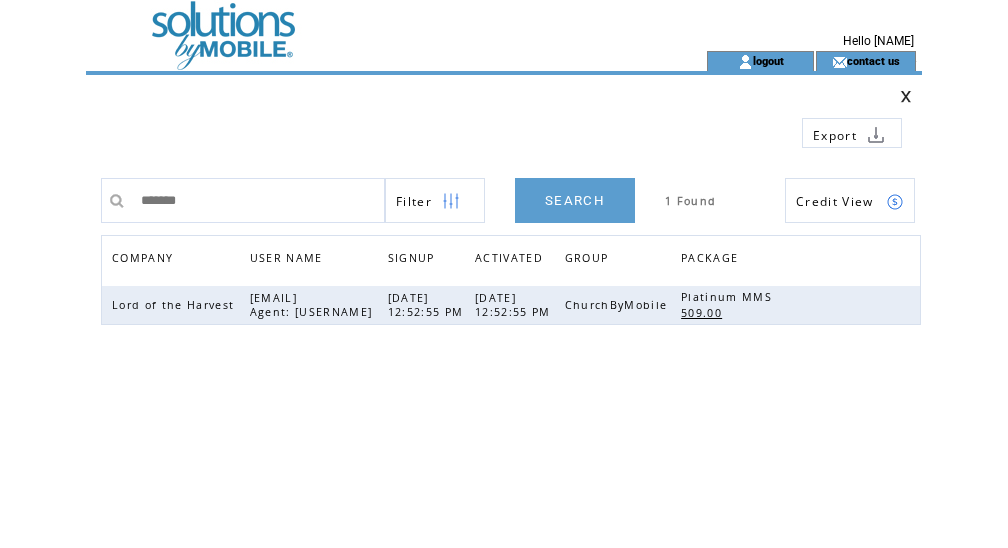 scroll, scrollTop: 0, scrollLeft: 0, axis: both 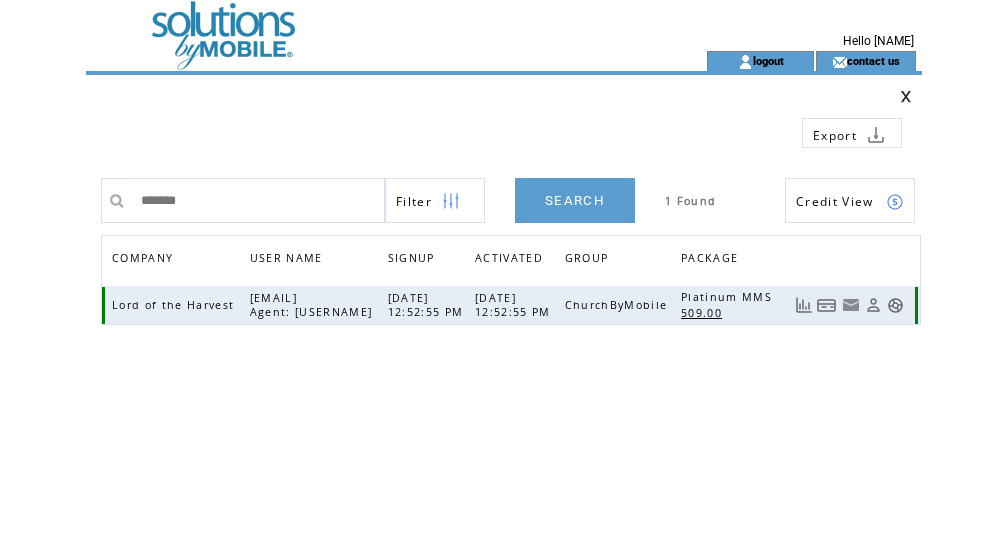 click at bounding box center (895, 305) 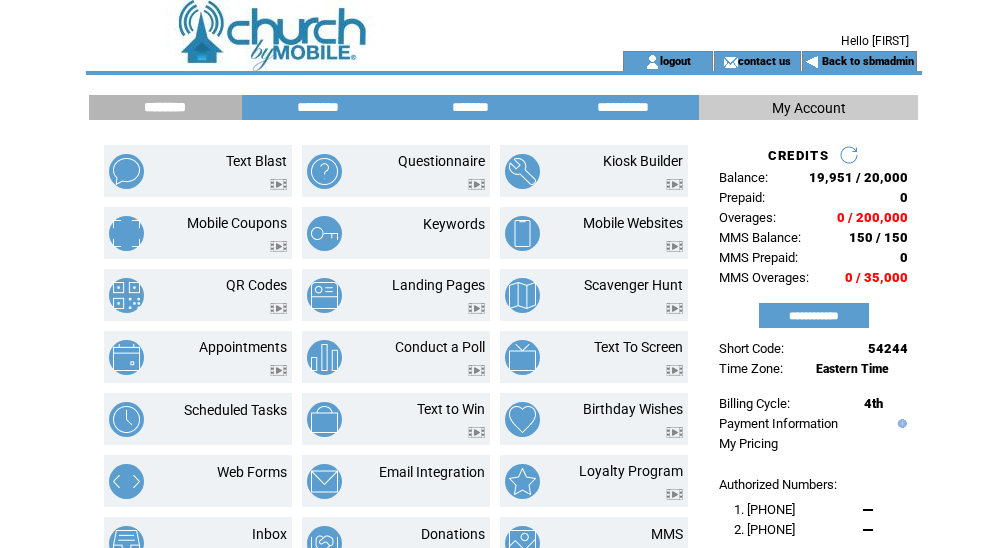 scroll, scrollTop: 0, scrollLeft: 0, axis: both 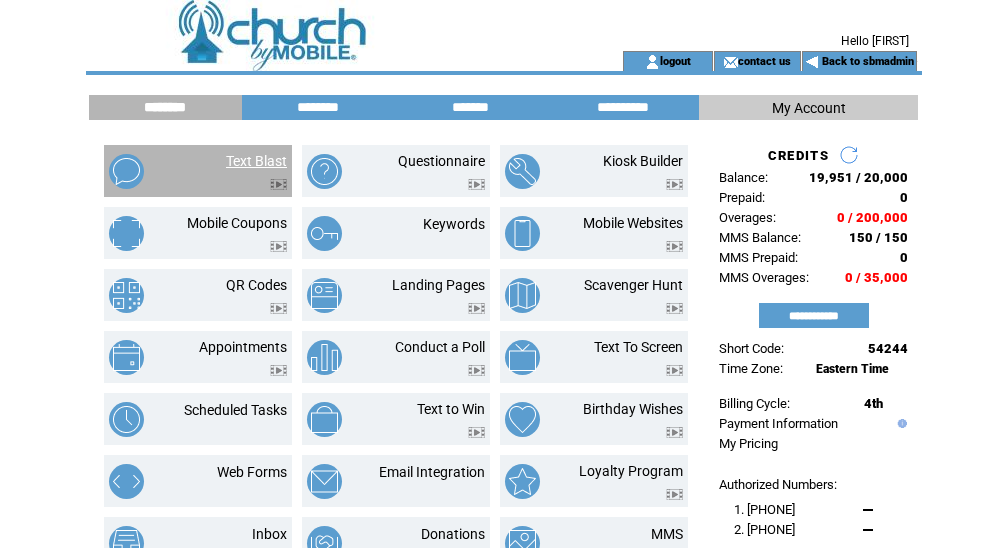 click on "Text Blast" at bounding box center [256, 161] 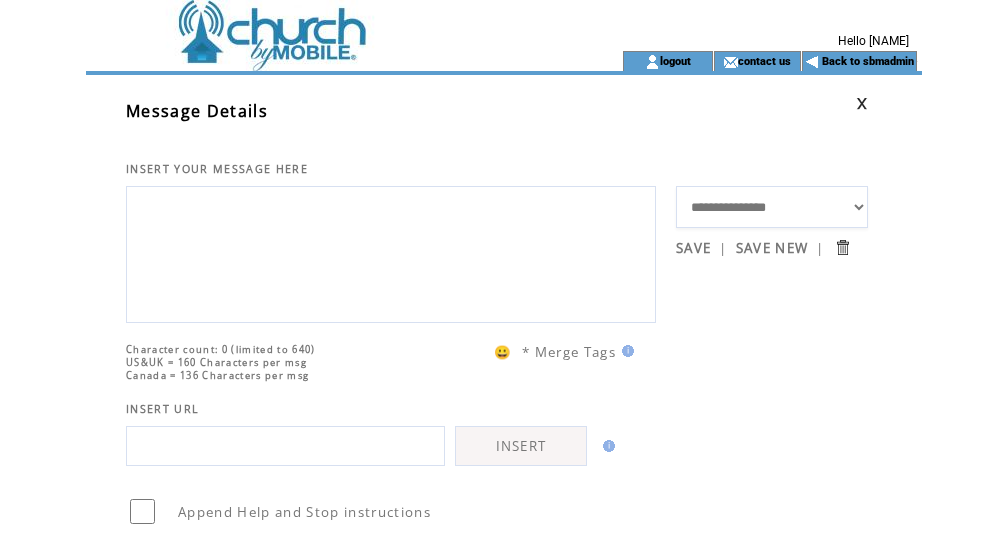 scroll, scrollTop: 0, scrollLeft: 0, axis: both 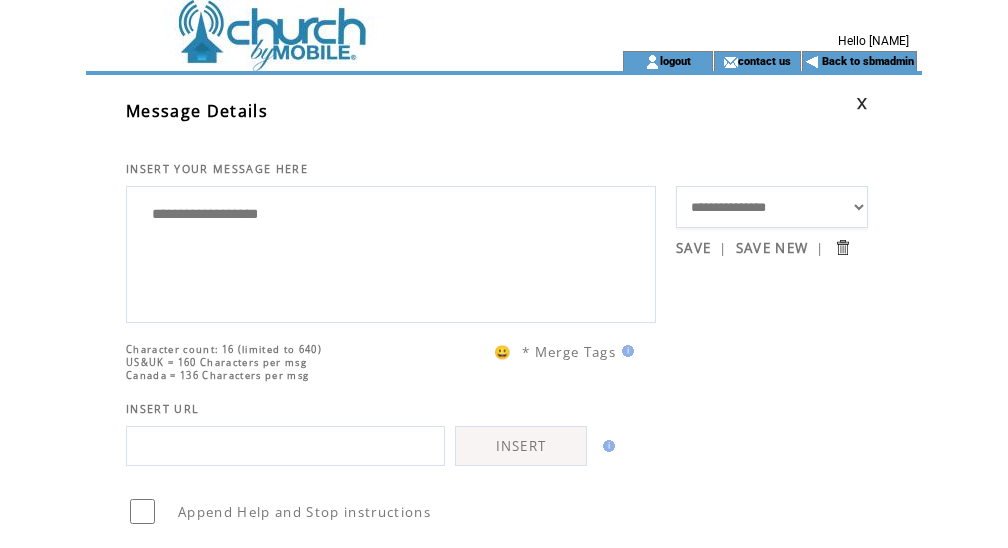 click on "**********" at bounding box center [391, 252] 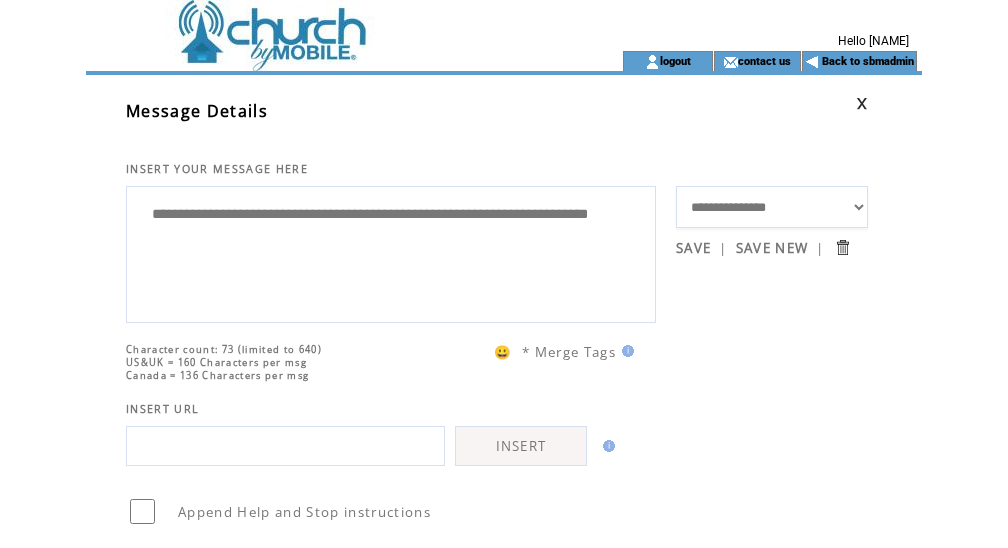 click on "**********" at bounding box center (391, 252) 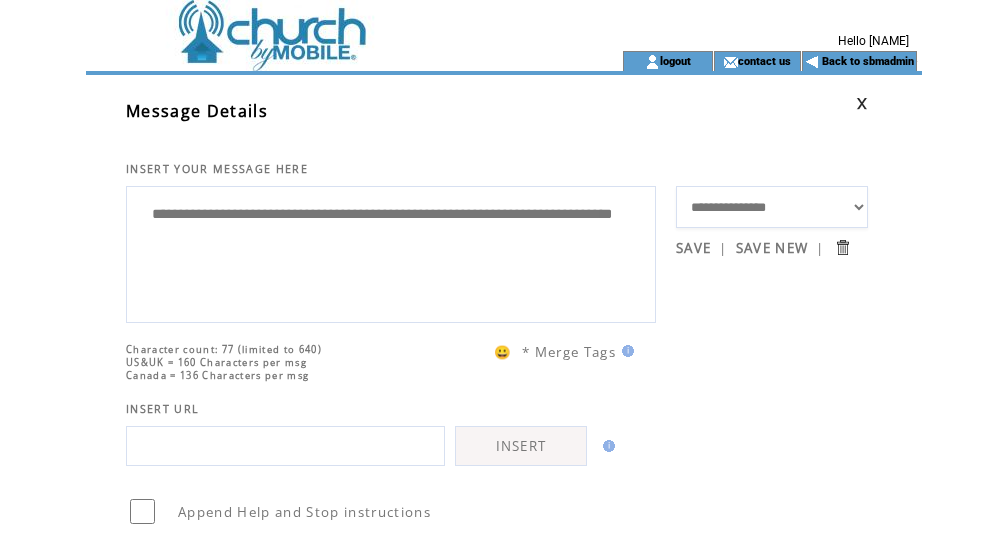click at bounding box center [625, 351] 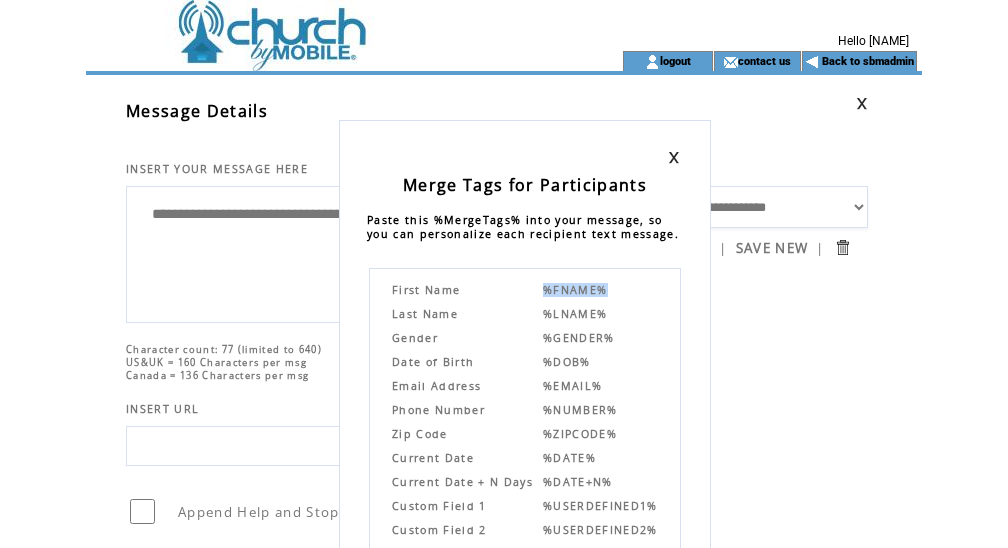 drag, startPoint x: 545, startPoint y: 291, endPoint x: 618, endPoint y: 289, distance: 73.02739 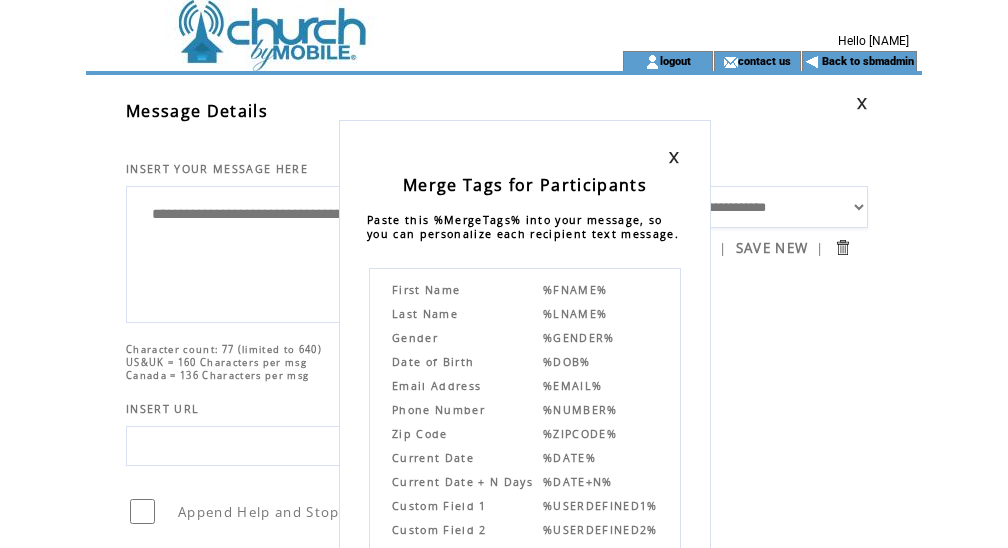 click on "Merge Tags for Participants
Paste this %MergeTags% into your message, so you can personalize each recipient text message.
First Name %FNAME%
Last Name %LNAME%
Gender %GENDER%
Date of Birth %DOB%
Email Address %EMAIL%
Phone Number %NUMBER%
Zip Code %ZIPCODE%
Current Date %DATE%
Current Date + N Days %DATE+N%
Custom Field 1 %USERDEFINED1%
Custom Field 2 %USERDEFINED2%
Custom Field 3 %USERDEFINED3%
Custom Field 4 %USERDEFINED4%
Custom Field 5 %USERDEFINED5%
Custom Field 6 %USERDEFINED6%
Custom Field 7 %USERDEFINED7%
Example:
Dear %FNAME%,
Special offer from Pizza Joe for this weekend." at bounding box center [504, 274] 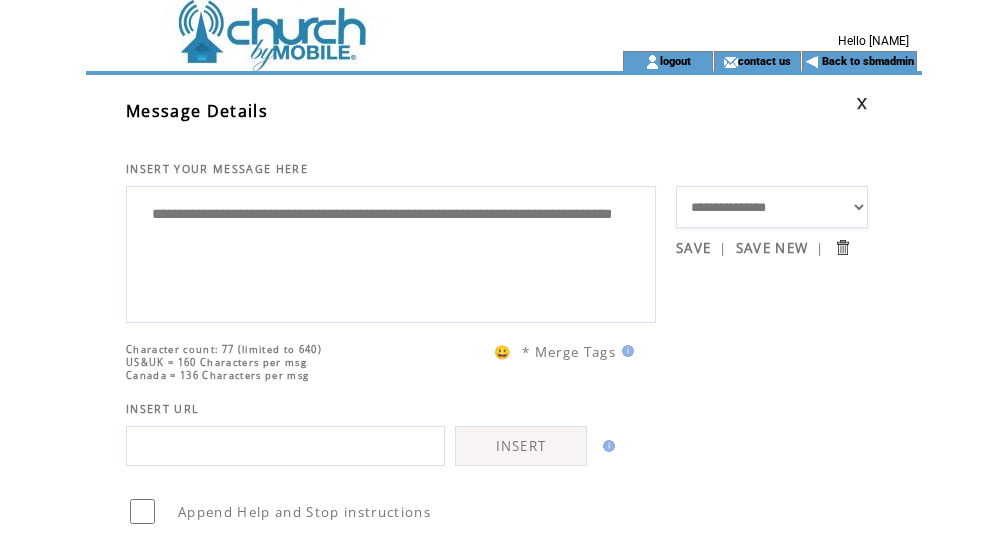 click on "**********" at bounding box center (391, 252) 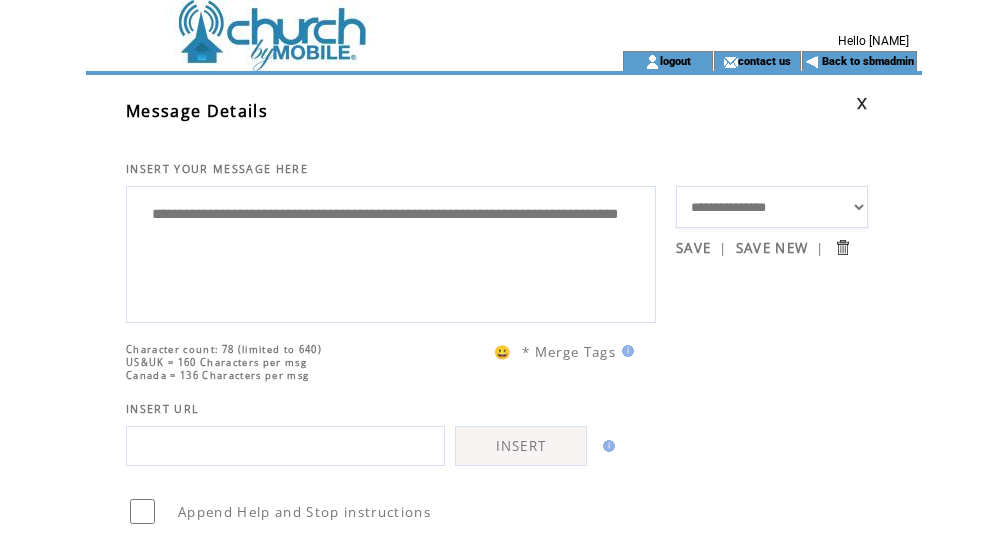 paste on "*******" 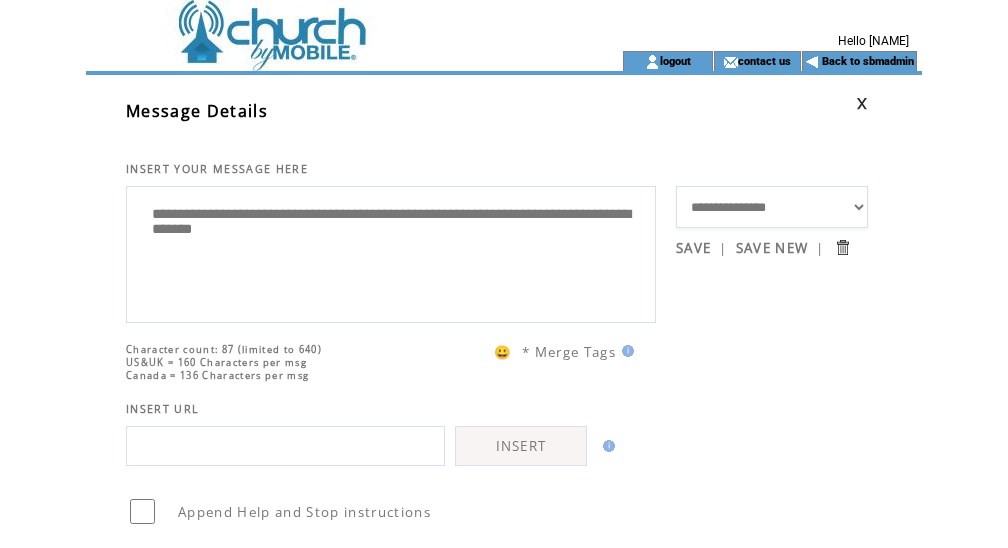 click on "**********" at bounding box center (391, 252) 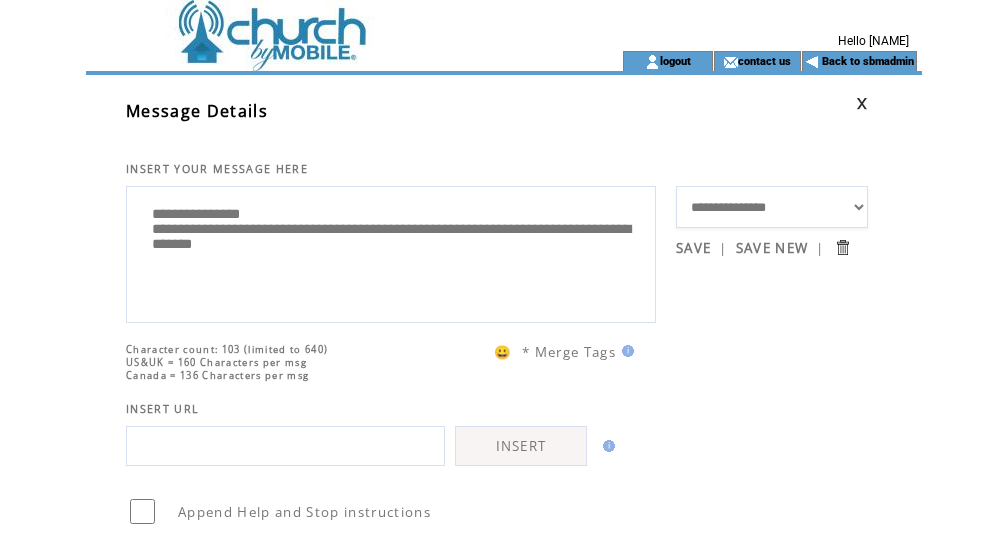 click on "**********" at bounding box center (391, 252) 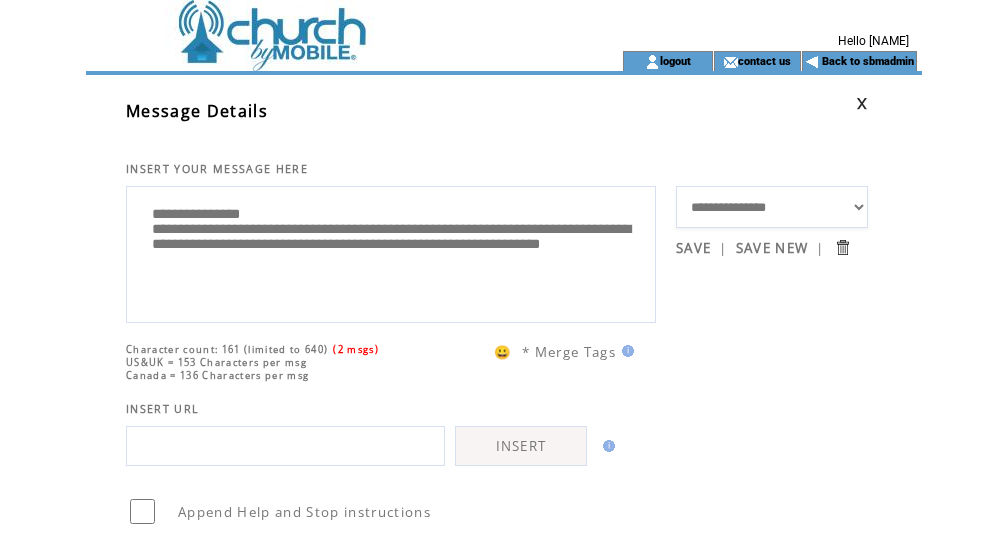 click on "**********" at bounding box center (391, 252) 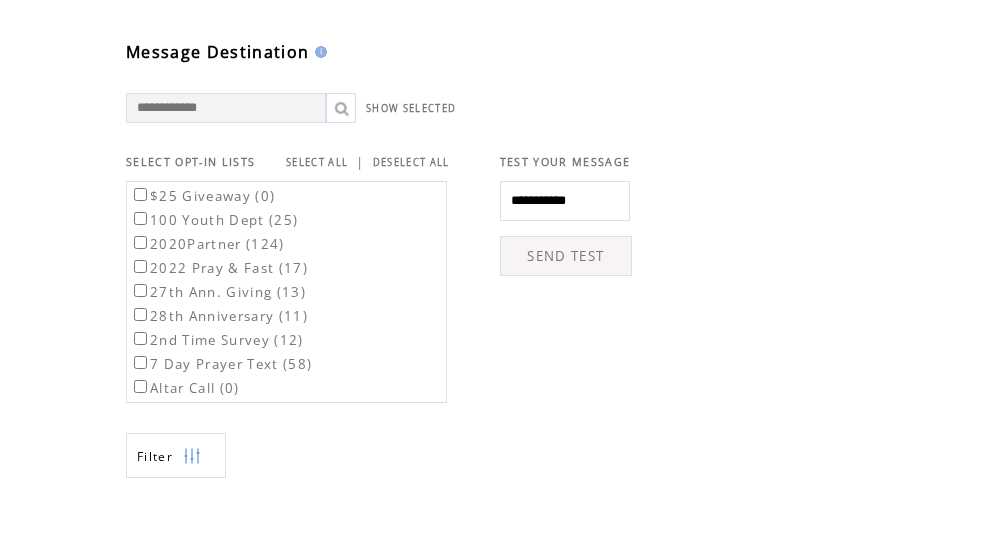 scroll, scrollTop: 558, scrollLeft: 0, axis: vertical 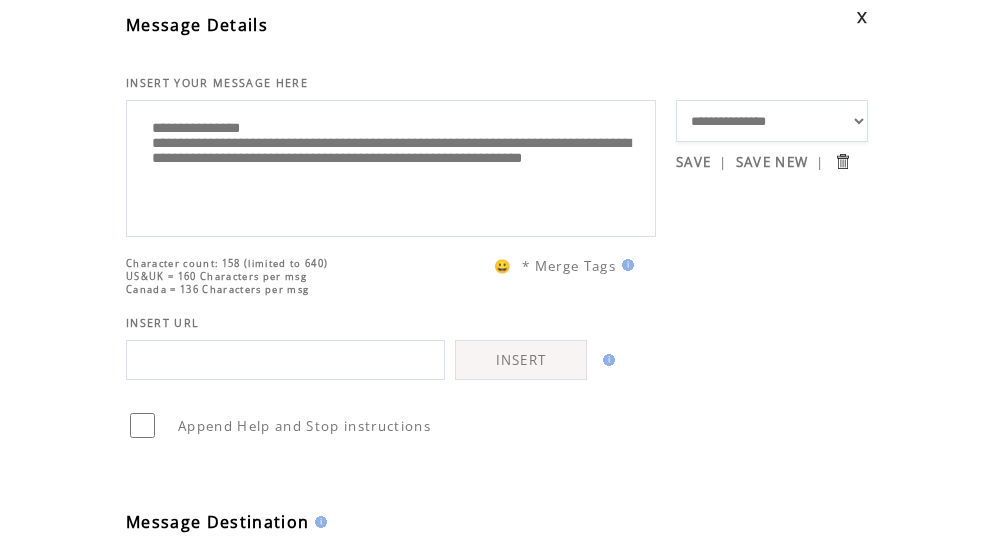 click on "**********" at bounding box center (391, 166) 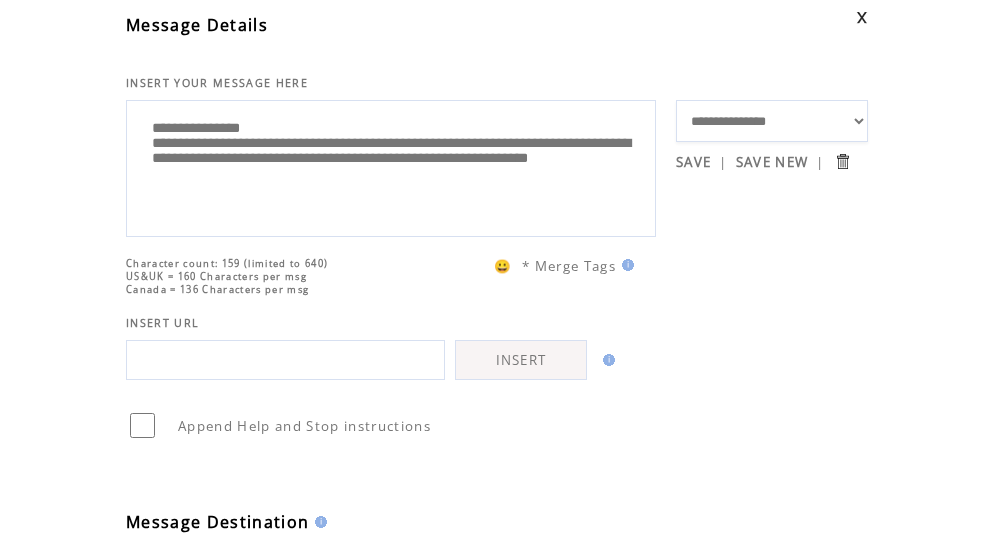 click on "**********" at bounding box center (391, 166) 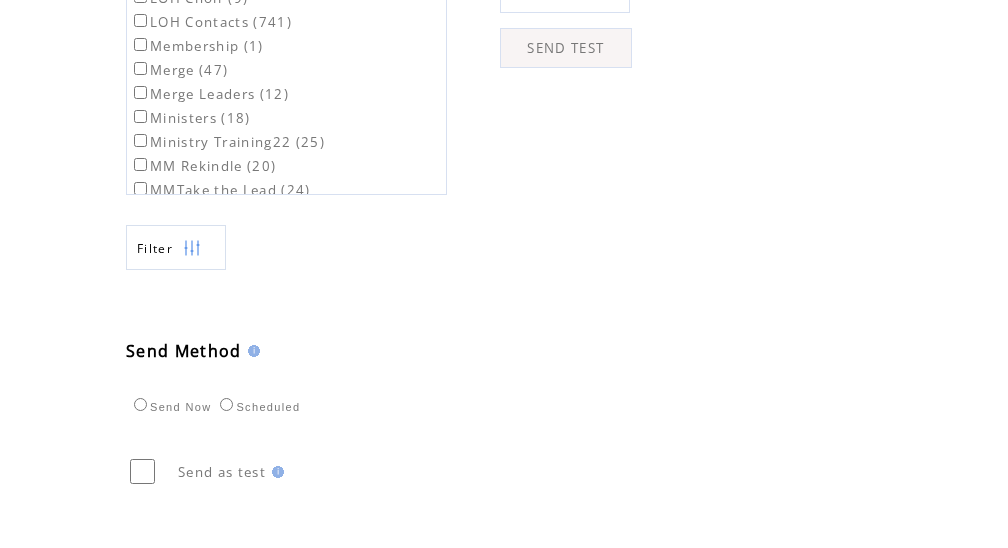 scroll, scrollTop: 766, scrollLeft: 0, axis: vertical 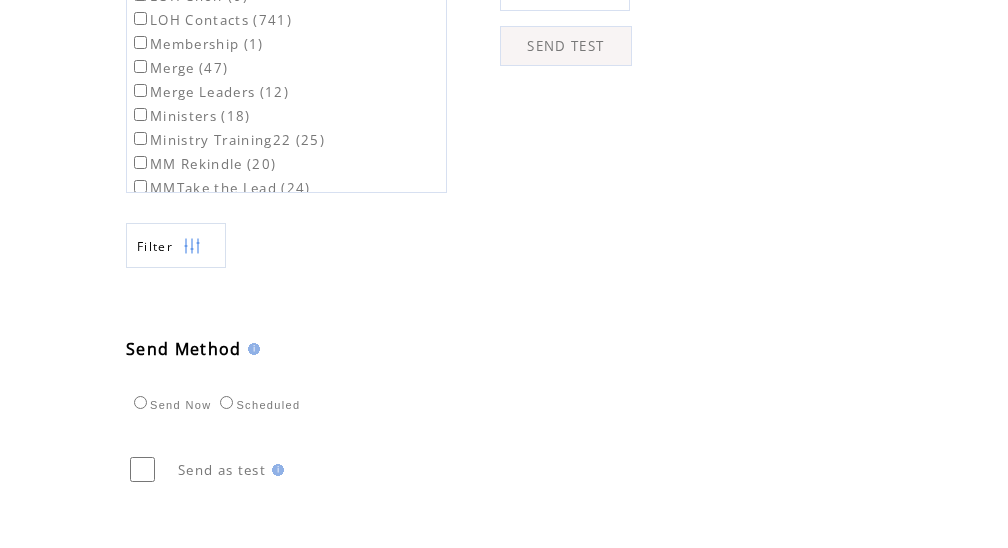 type on "**********" 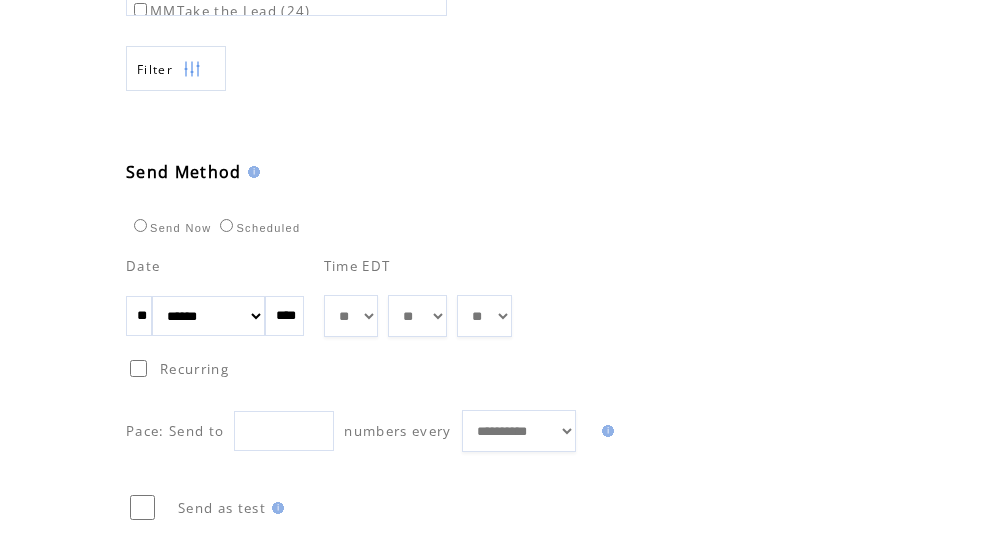 scroll, scrollTop: 962, scrollLeft: 0, axis: vertical 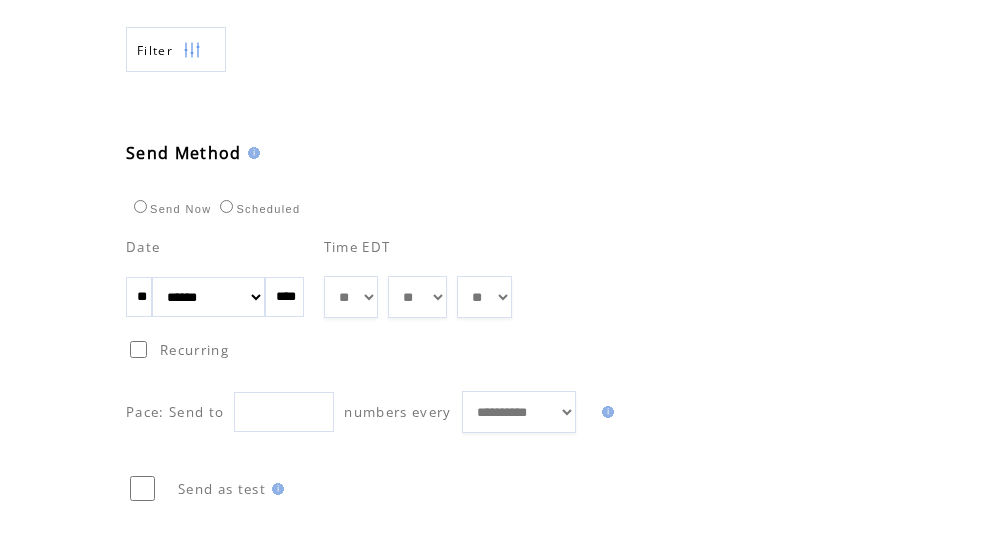 click on "** 	 ** 	 ** 	 ** 	 ** 	 ** 	 ** 	 ** 	 ** 	 ** 	 ** 	 ** 	 **" at bounding box center (351, 297) 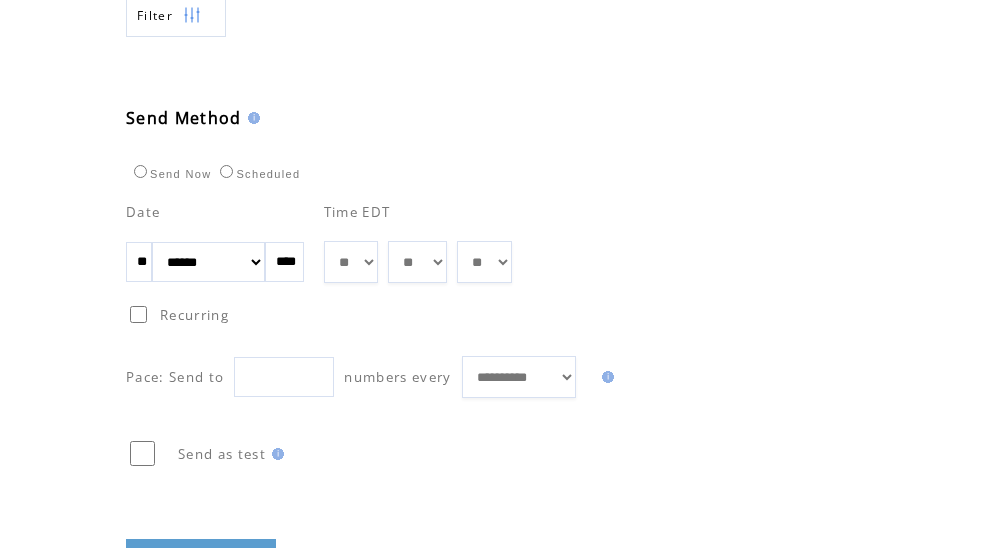 scroll, scrollTop: 1108, scrollLeft: 0, axis: vertical 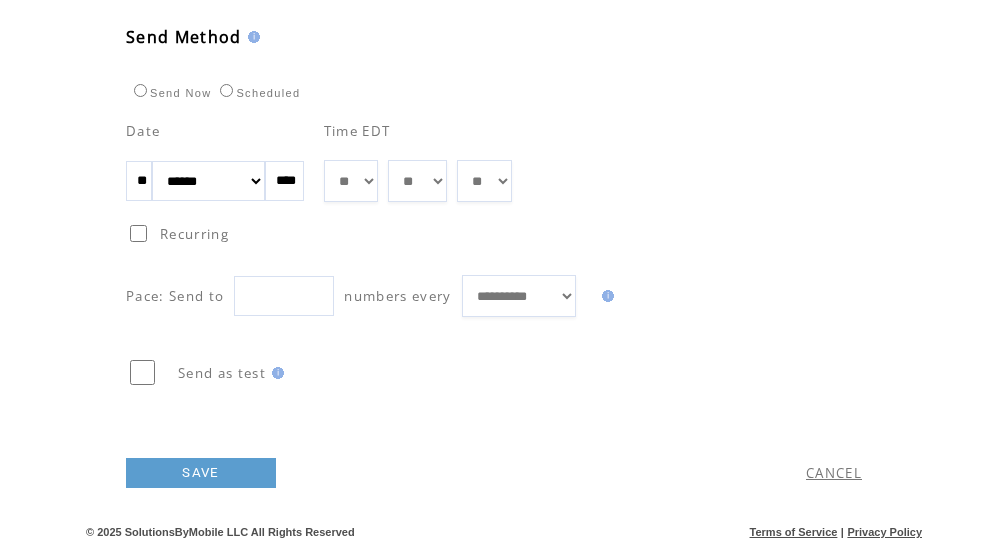 click on "SAVE" at bounding box center [201, 473] 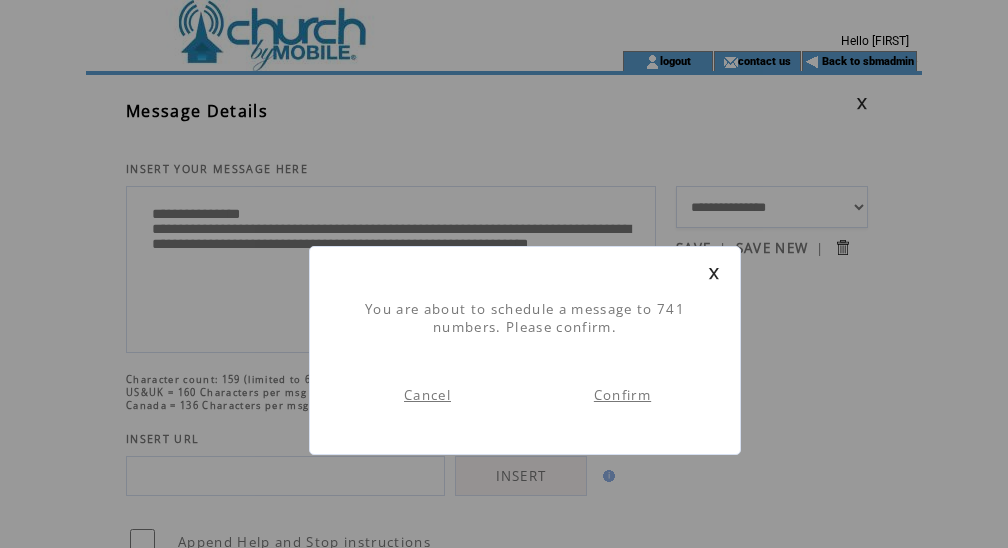 scroll, scrollTop: 1, scrollLeft: 0, axis: vertical 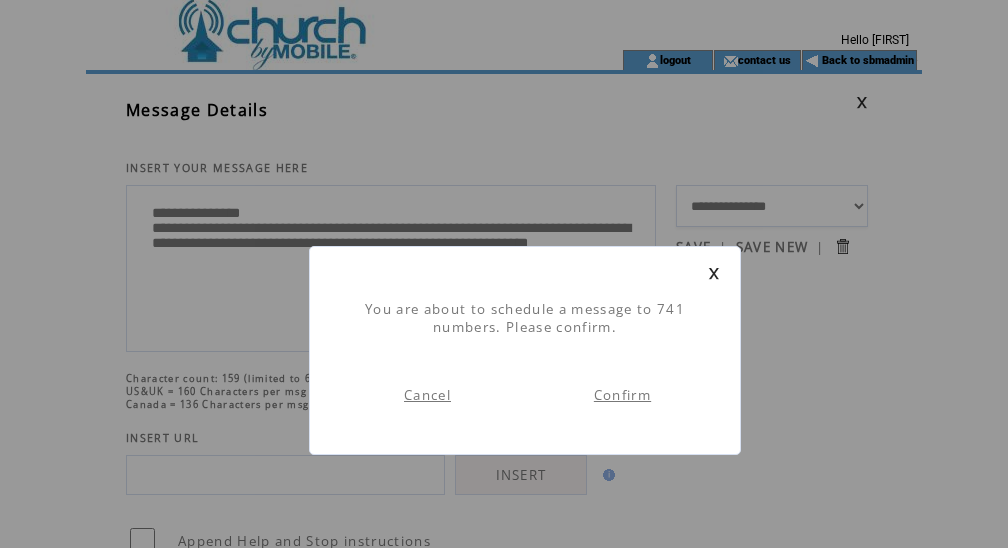 click on "Confirm" at bounding box center (622, 395) 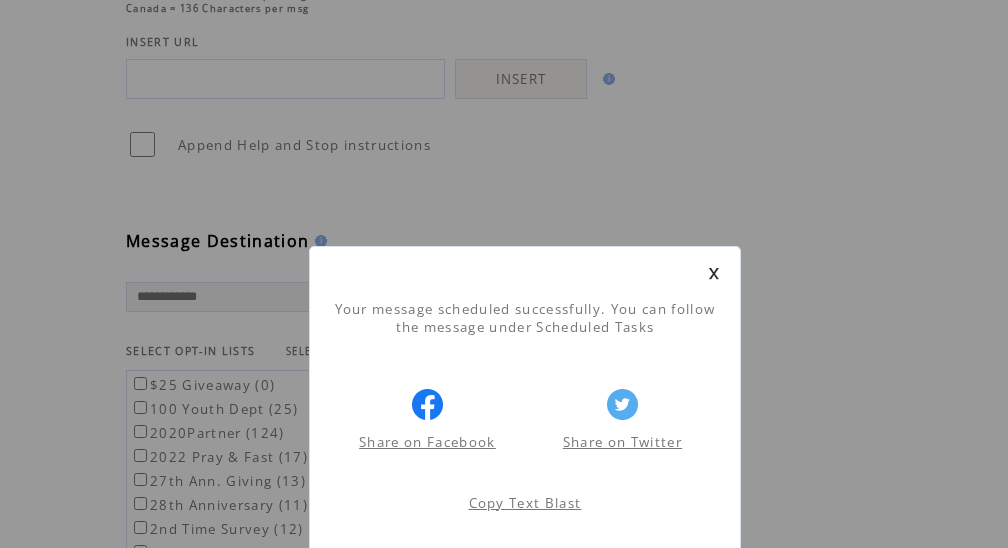 scroll, scrollTop: 439, scrollLeft: 0, axis: vertical 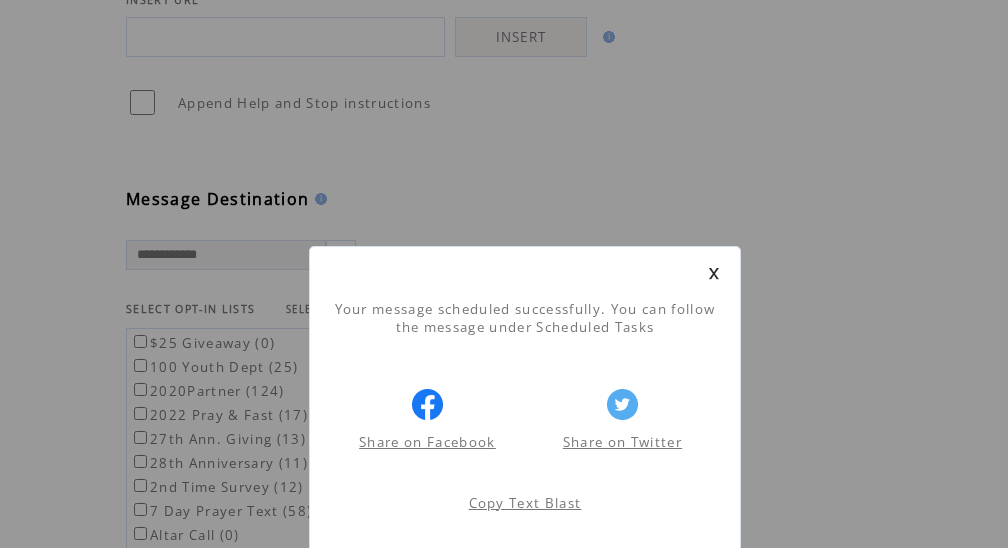 click at bounding box center [714, 273] 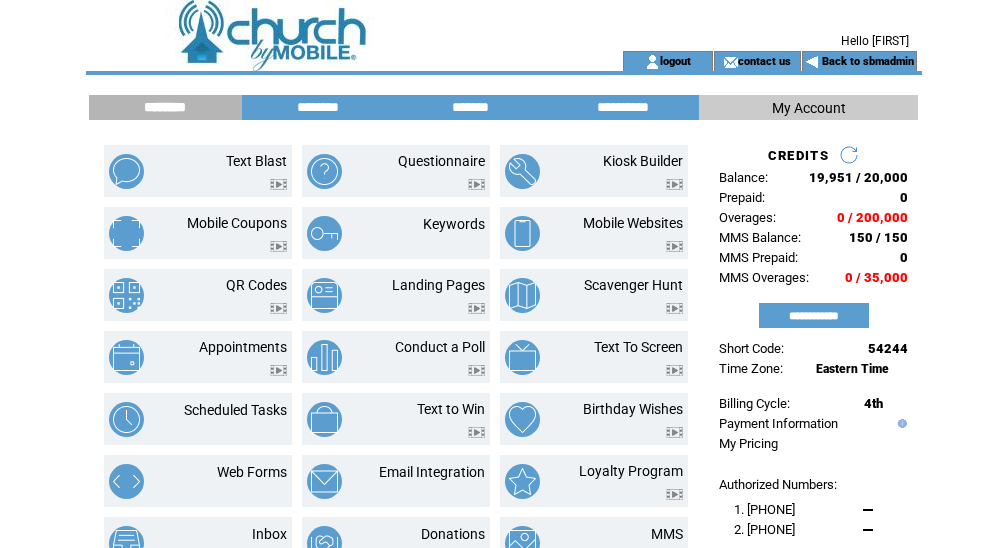 scroll, scrollTop: 0, scrollLeft: 0, axis: both 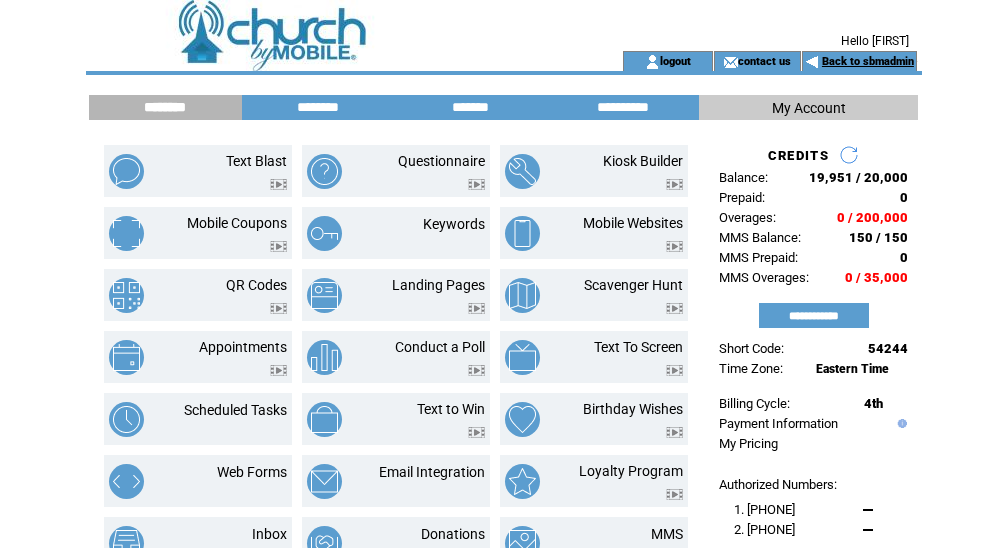 click on "Back to sbmadmin" at bounding box center (868, 61) 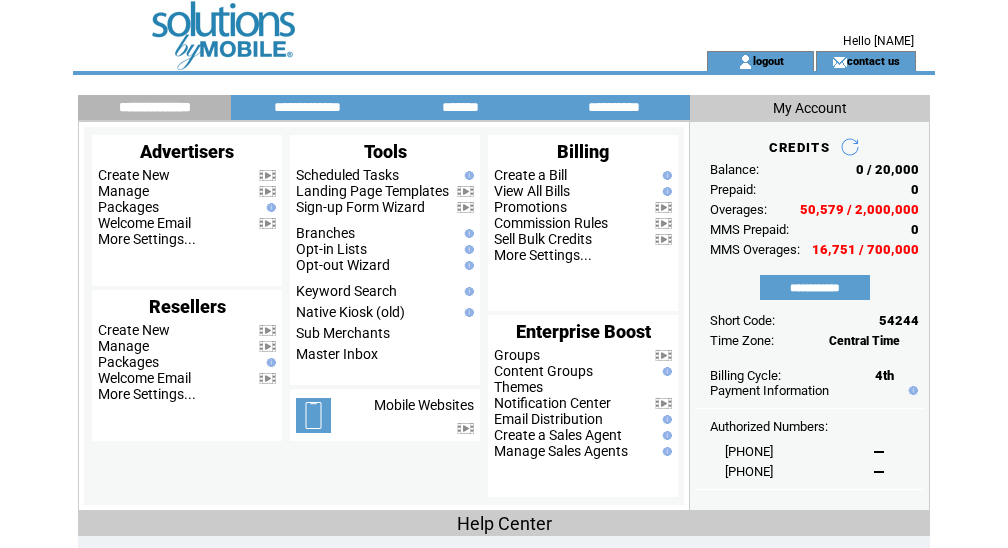 scroll, scrollTop: 0, scrollLeft: 0, axis: both 